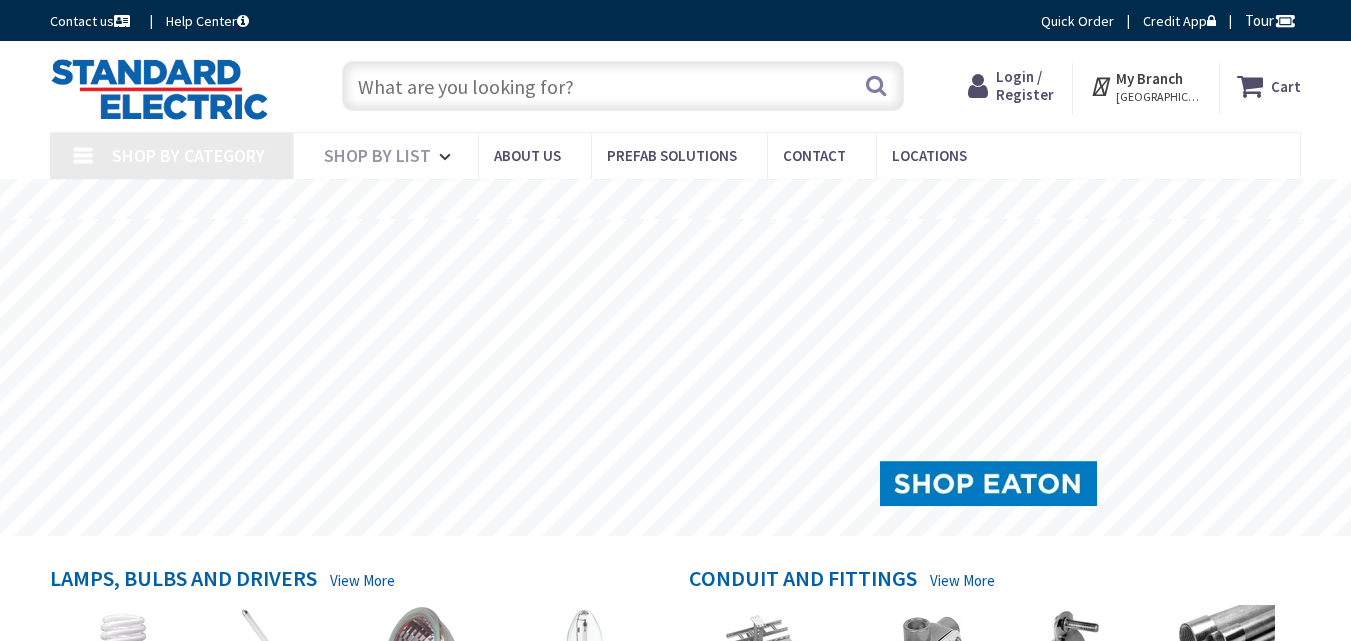 scroll, scrollTop: 0, scrollLeft: 0, axis: both 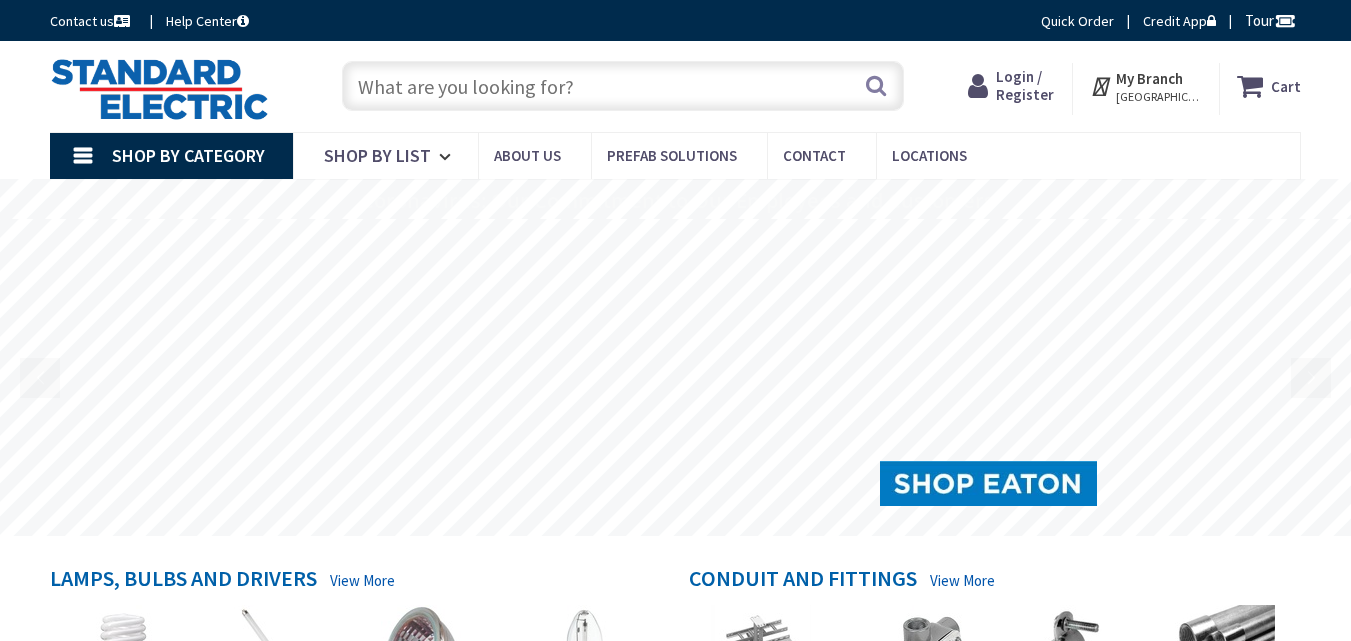 click on "Login / Register" at bounding box center [1025, 85] 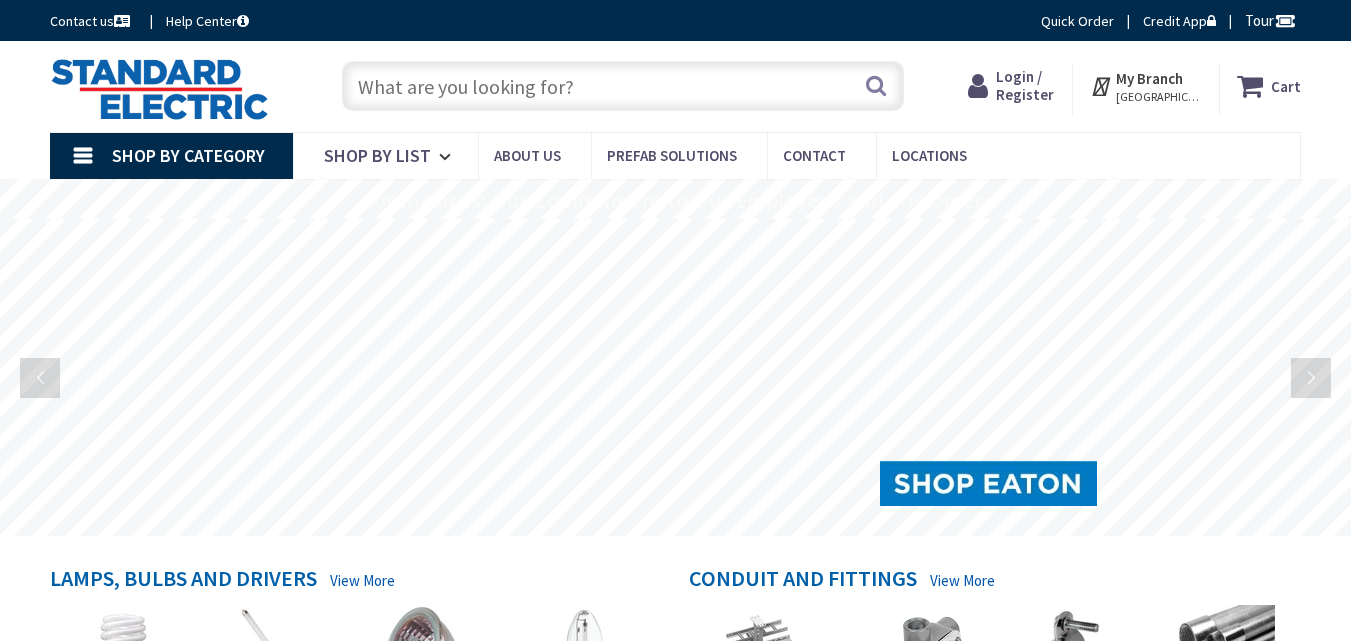 scroll, scrollTop: 0, scrollLeft: 0, axis: both 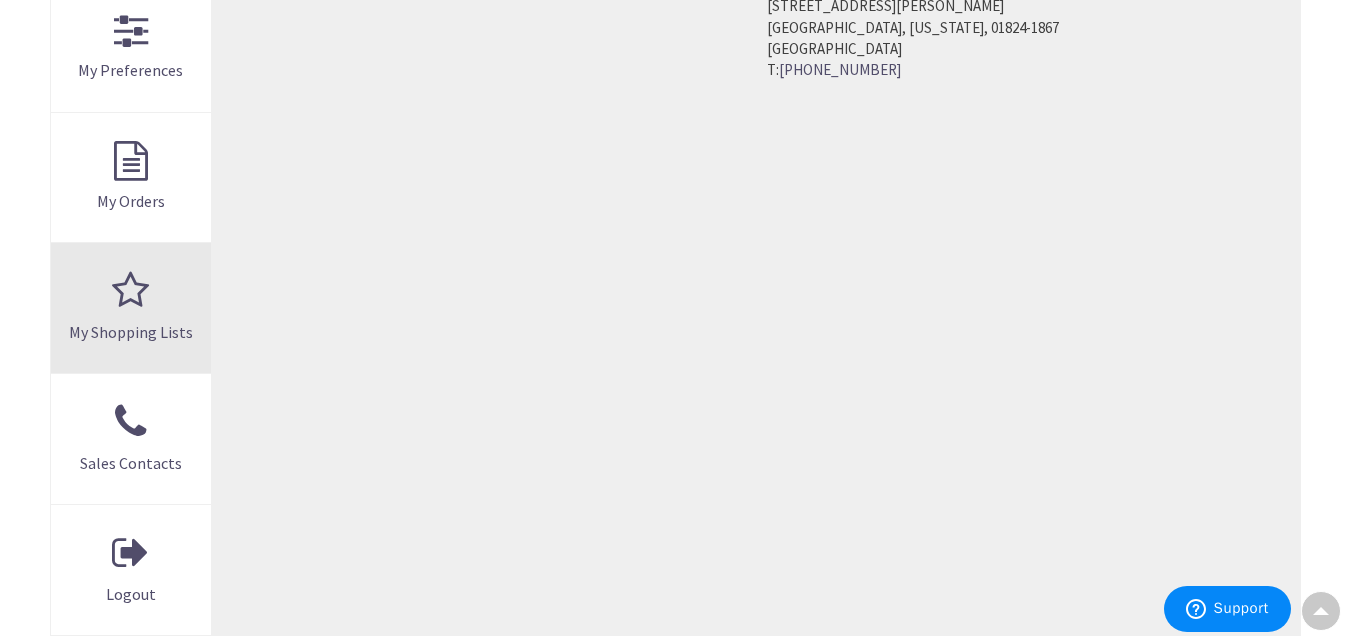 click on "My Shopping Lists" at bounding box center [131, 332] 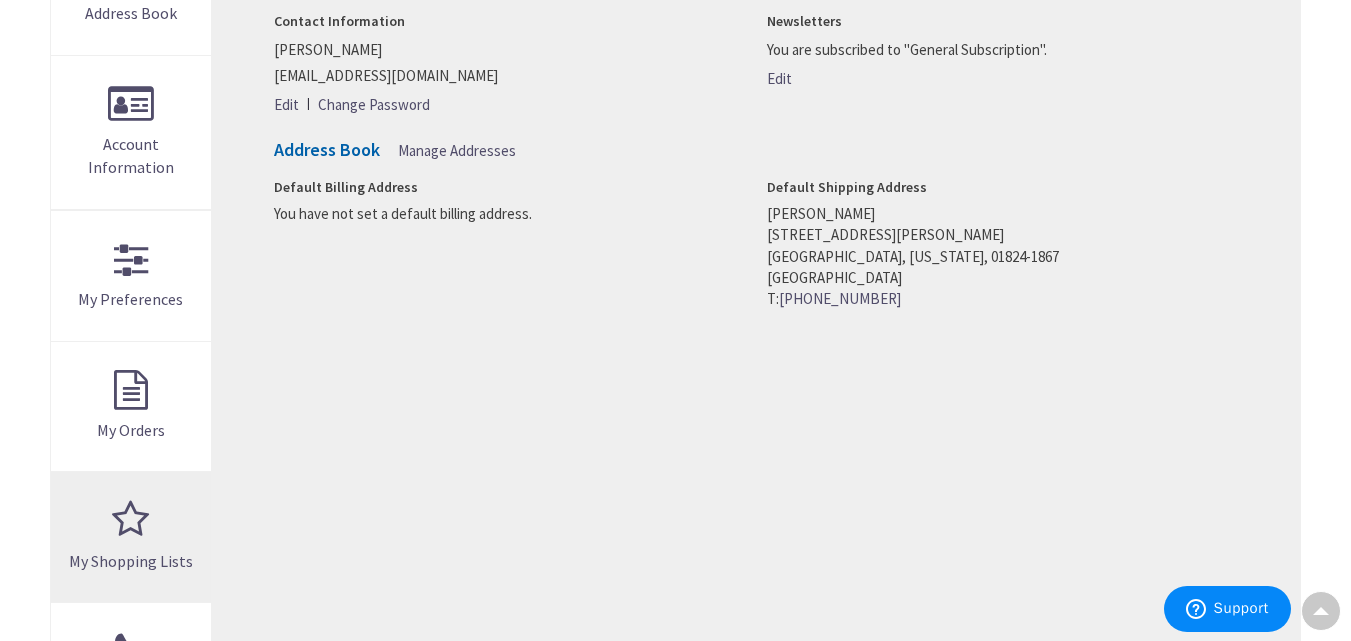 scroll, scrollTop: 0, scrollLeft: 0, axis: both 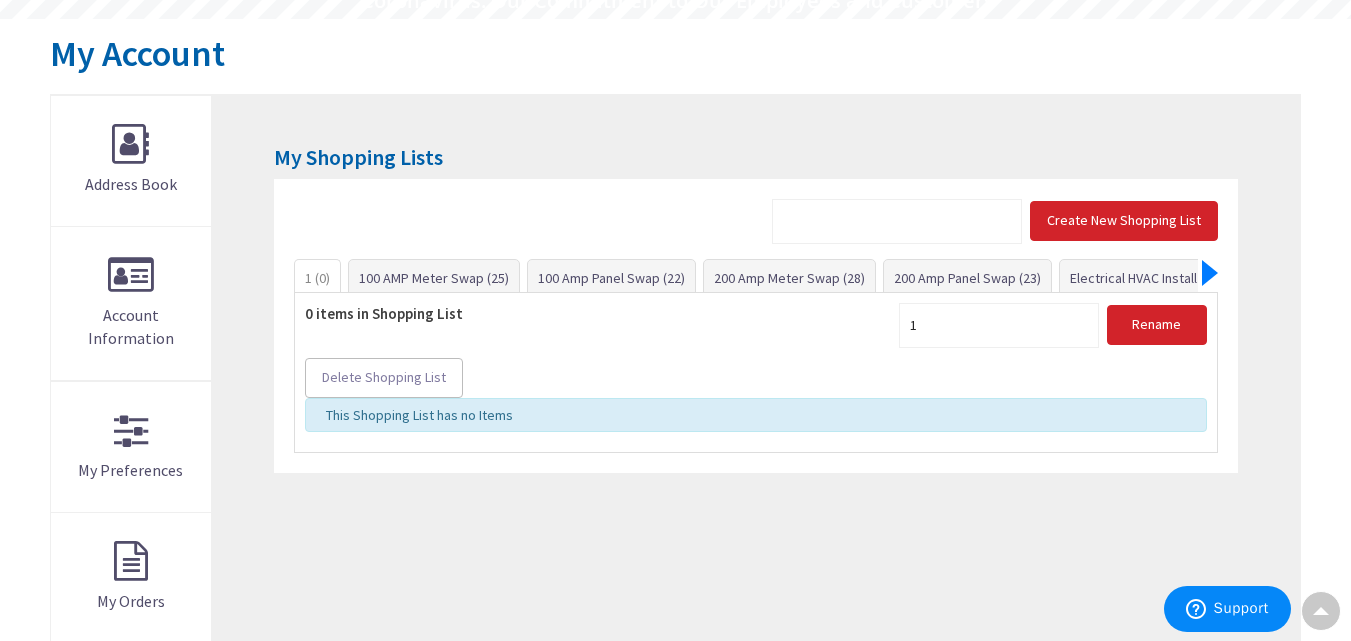 click at bounding box center [1210, 273] 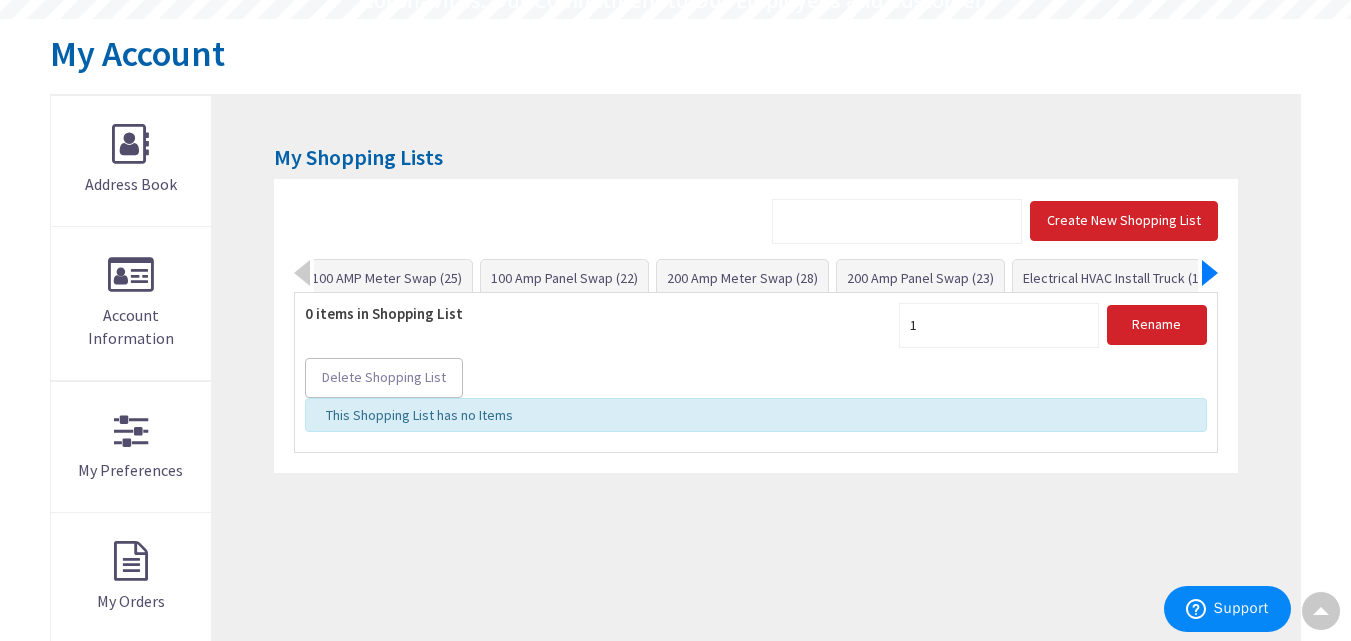 click at bounding box center [1210, 273] 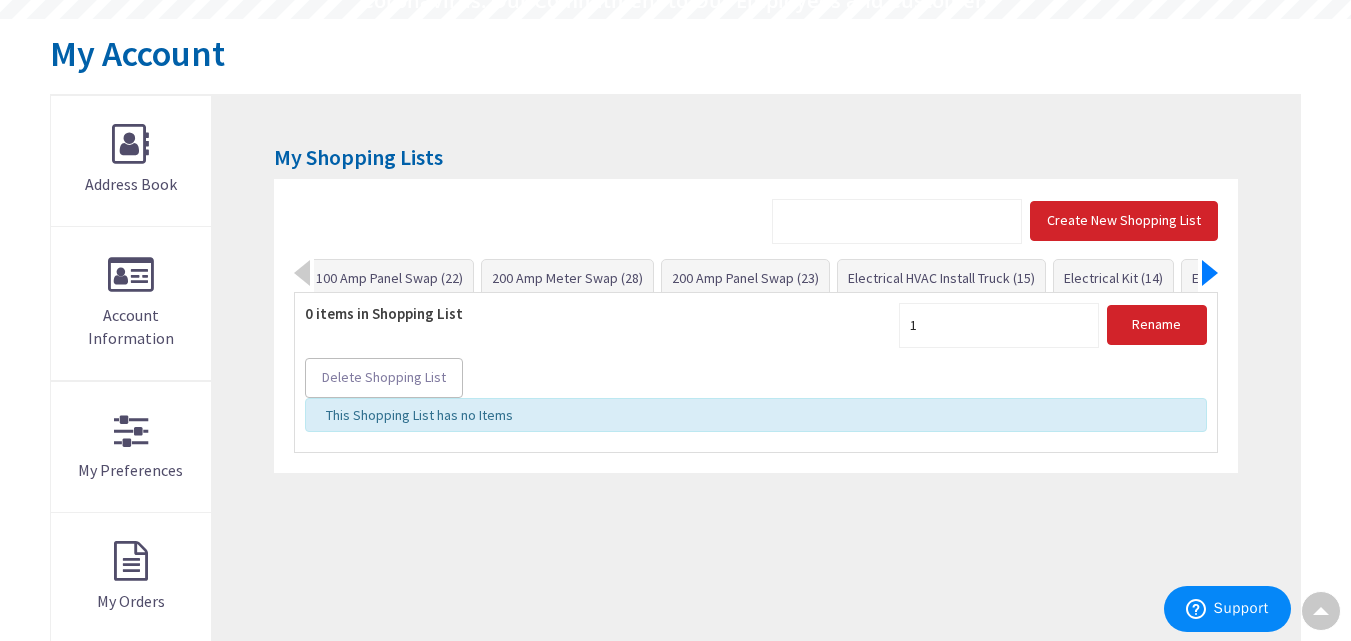 click at bounding box center [1210, 273] 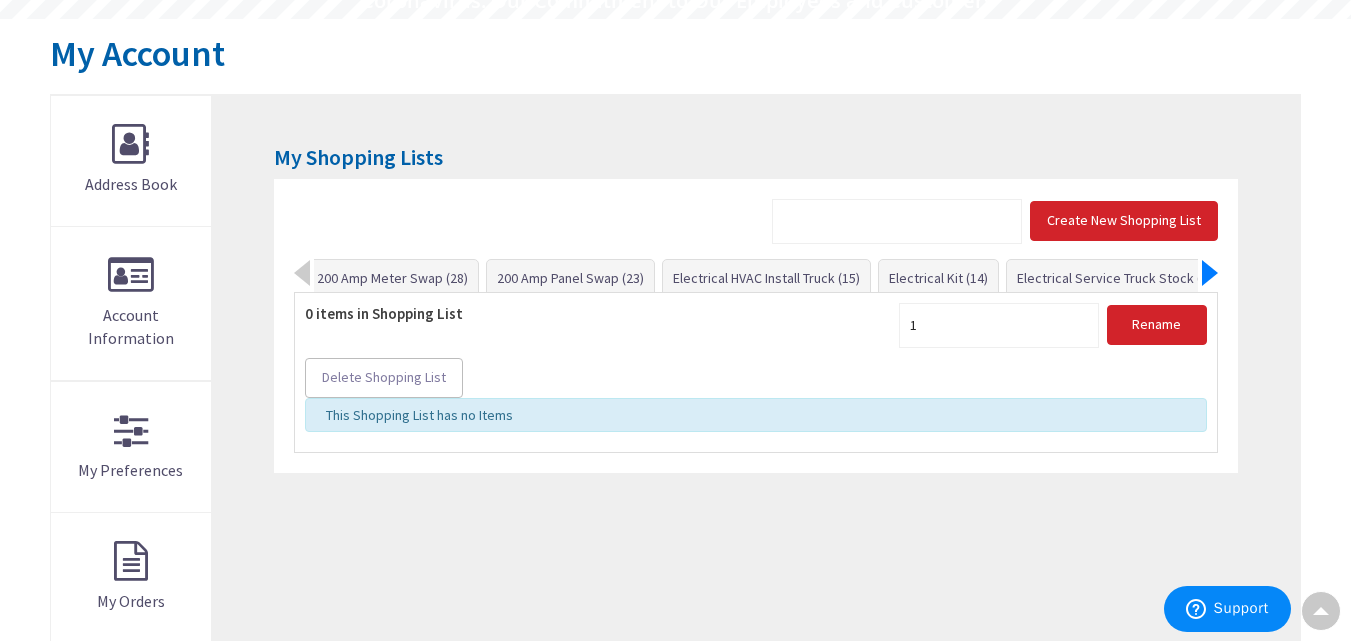 click at bounding box center (1210, 273) 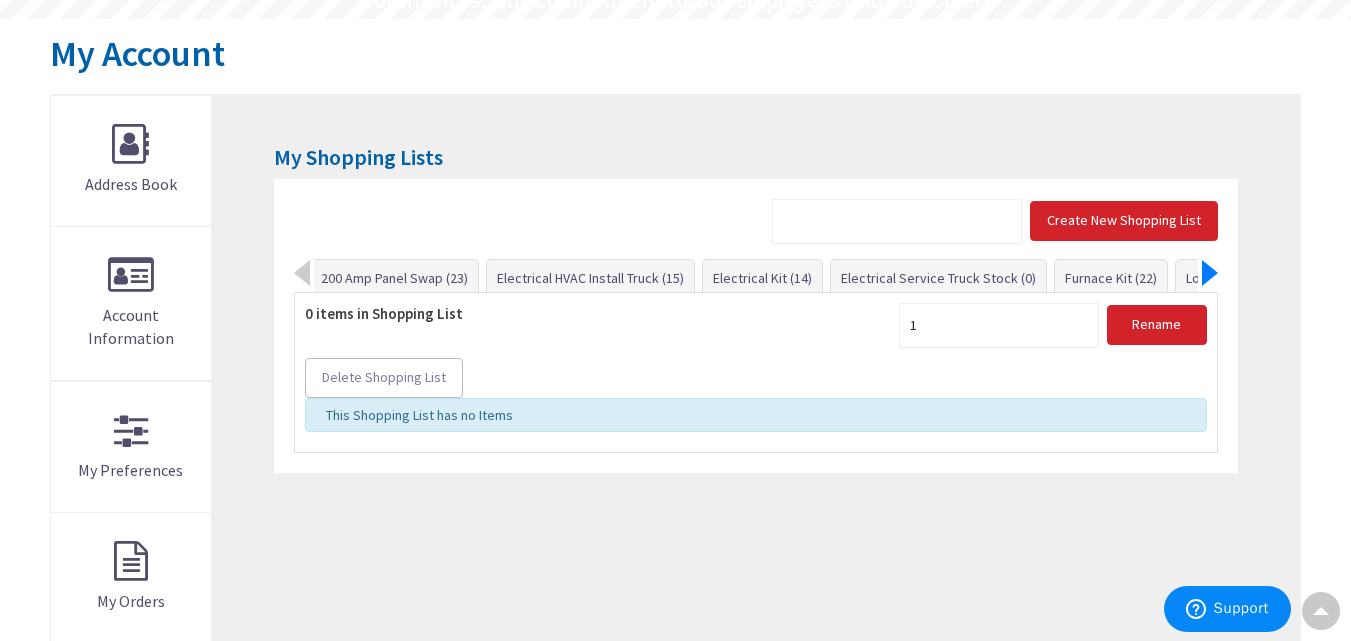 click at bounding box center [1210, 273] 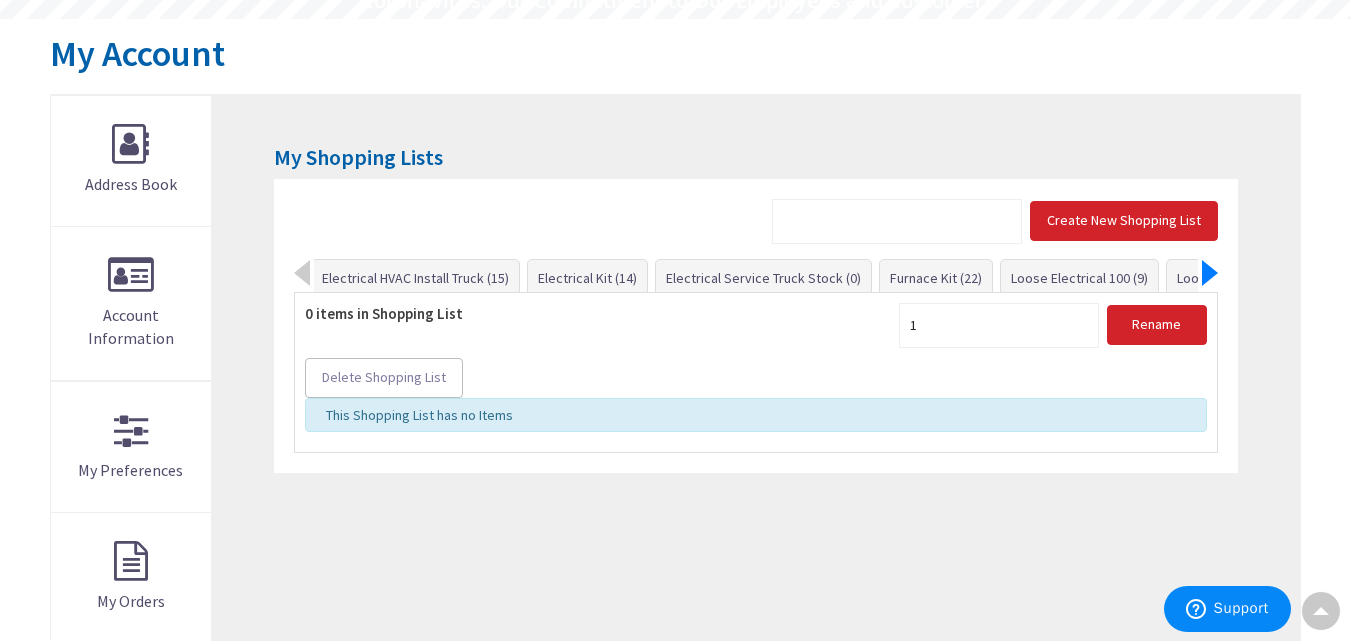 click at bounding box center (1210, 273) 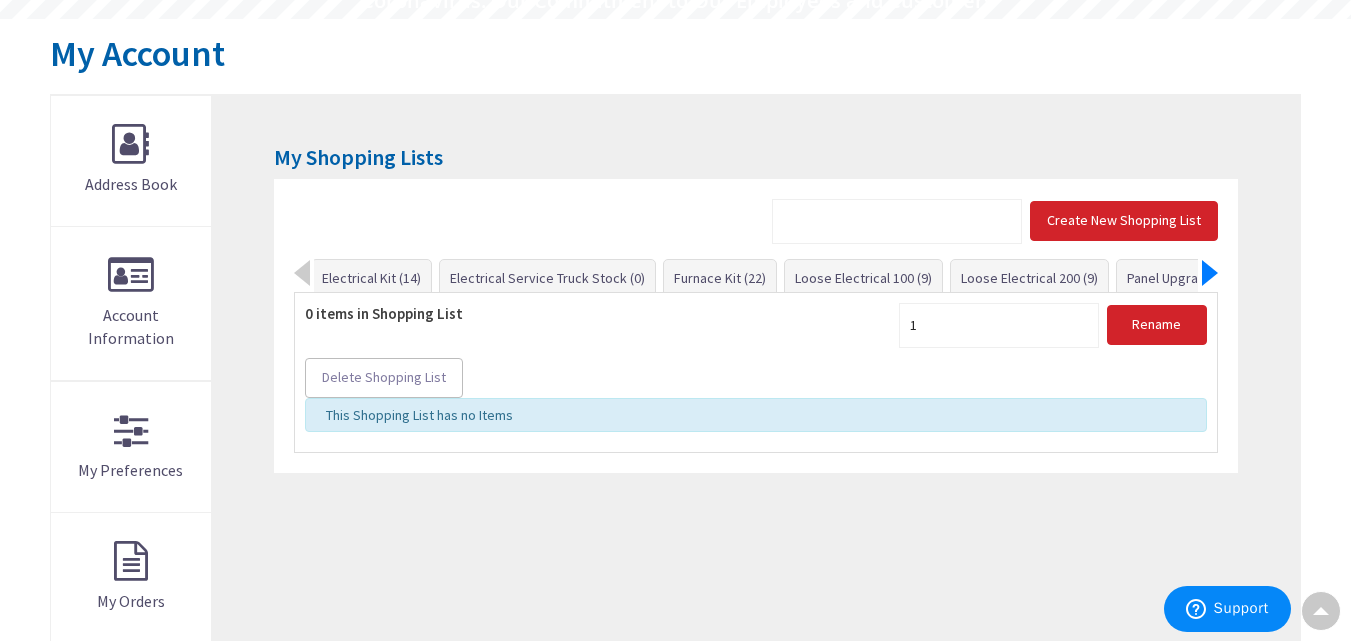 click at bounding box center (1210, 273) 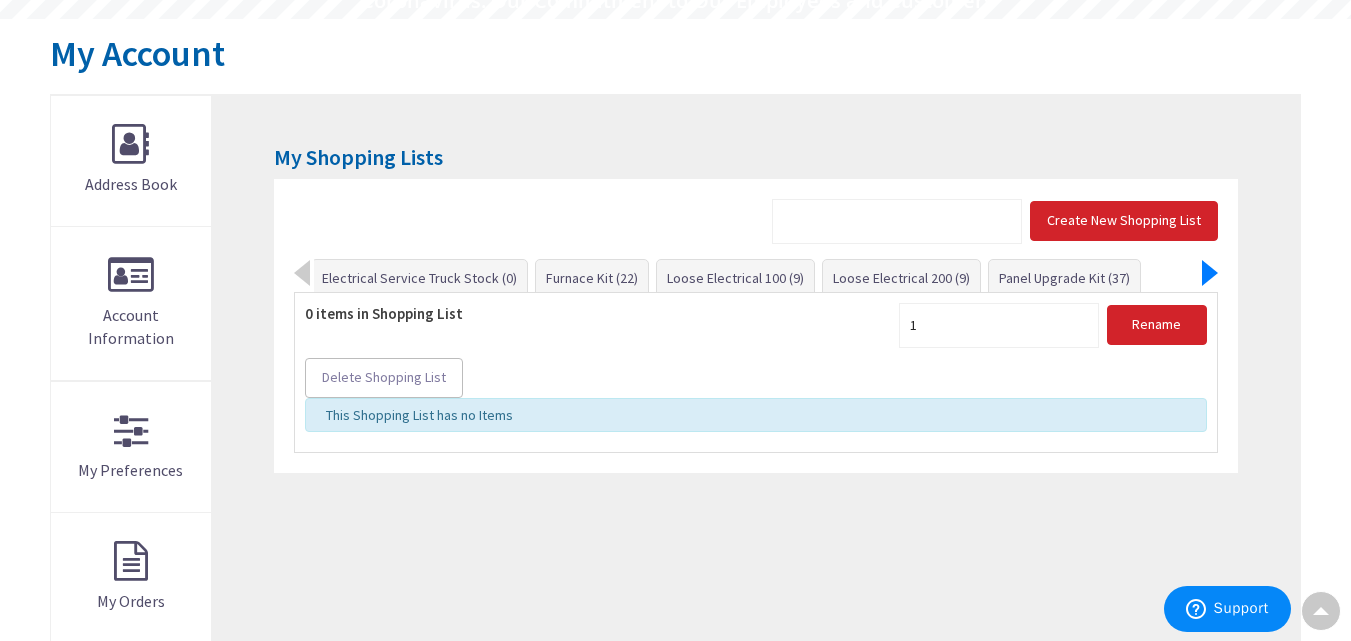 click on "1 (0)
100 AMP Meter Swap (25)
100 Amp Panel Swap (22)
200 Amp Meter Swap (28)" at bounding box center [755, 276] 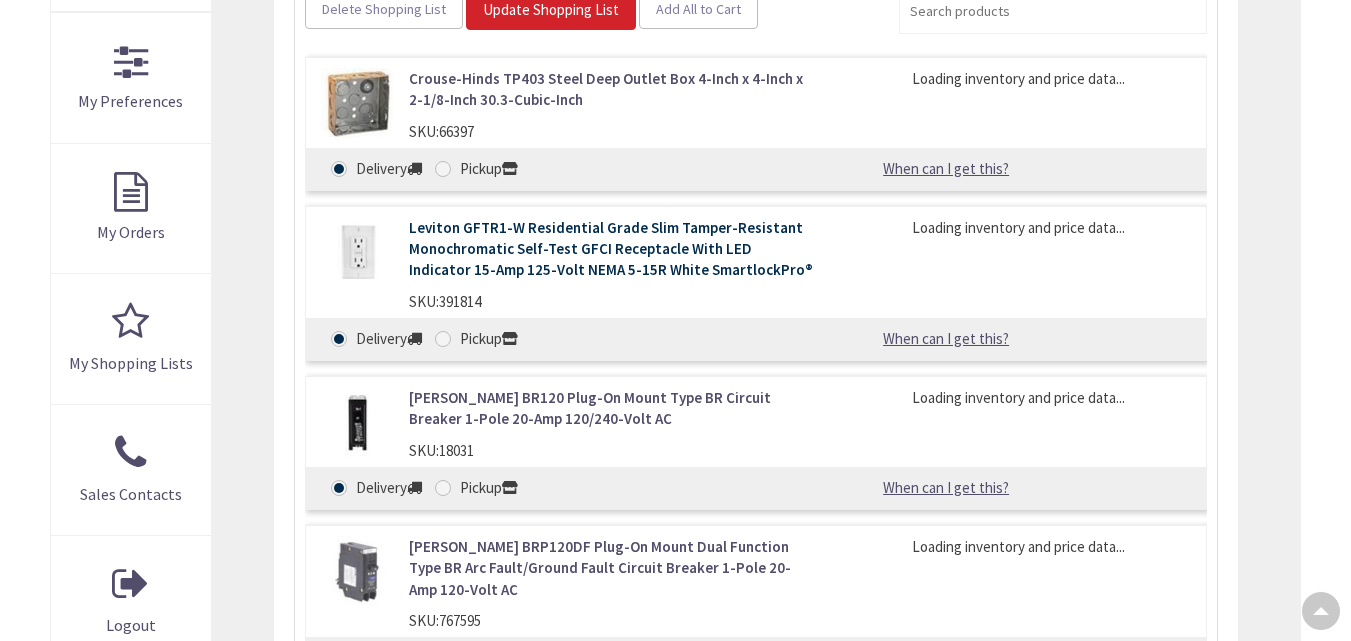 scroll, scrollTop: 569, scrollLeft: 0, axis: vertical 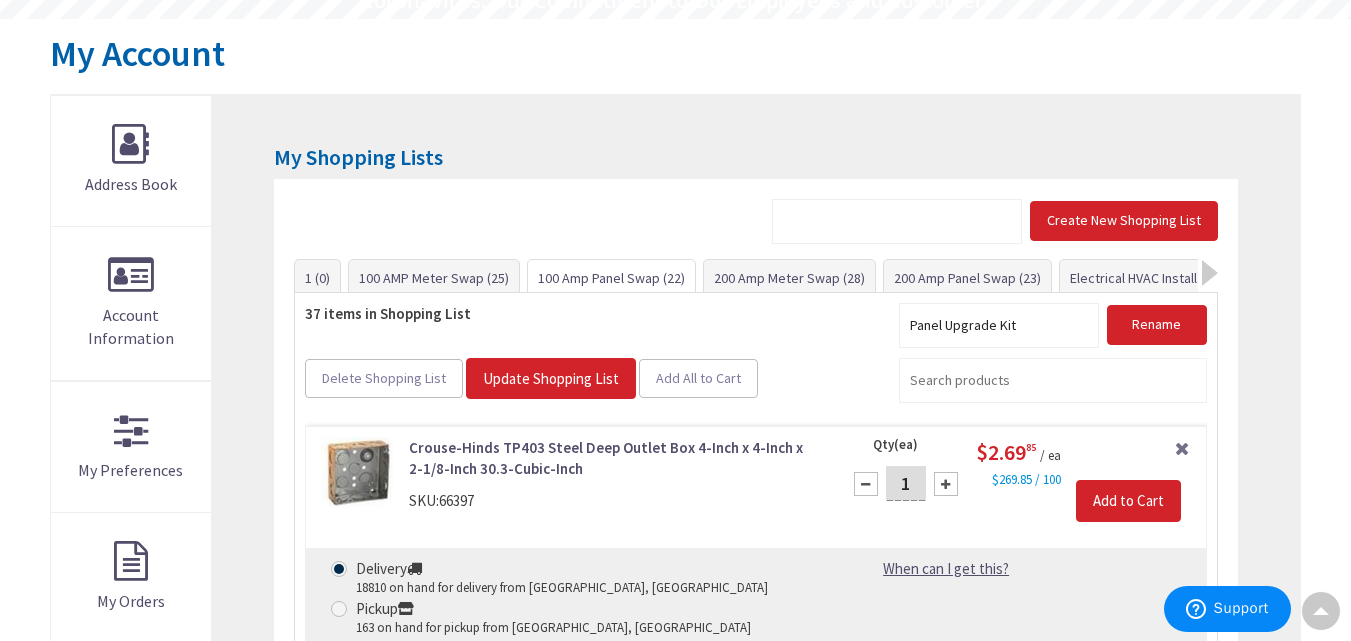 click on "100 Amp Panel Swap (22)" at bounding box center [611, 278] 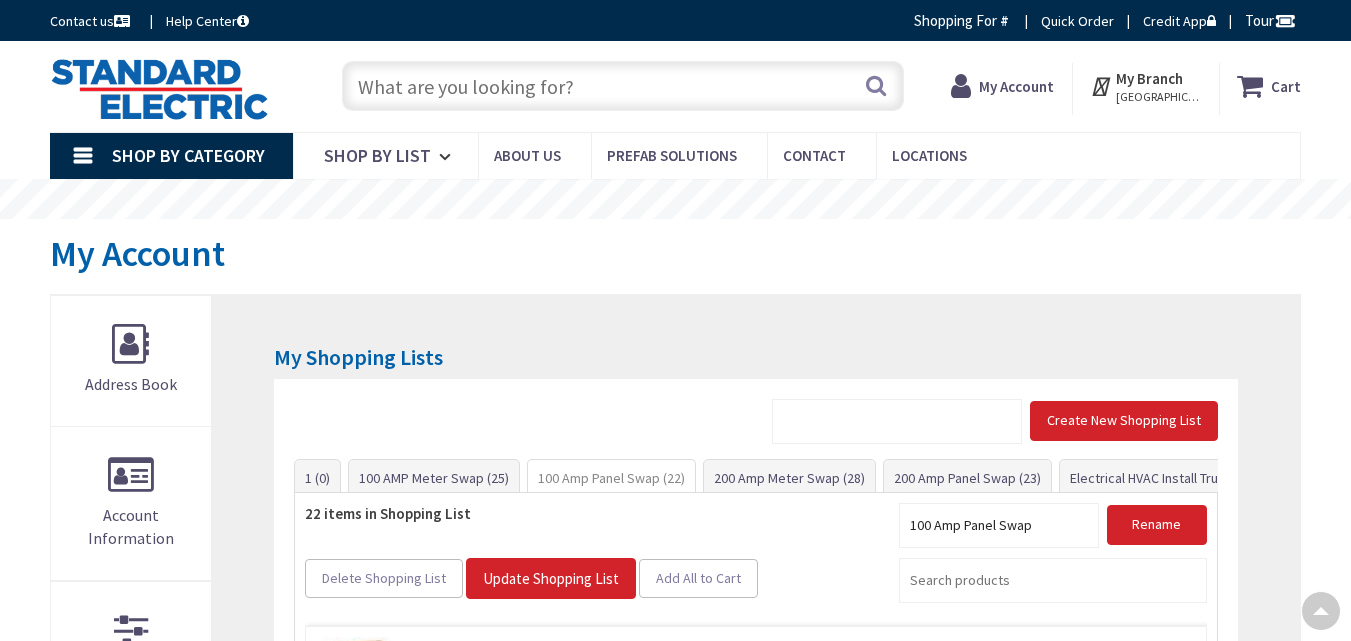 scroll, scrollTop: 417, scrollLeft: 0, axis: vertical 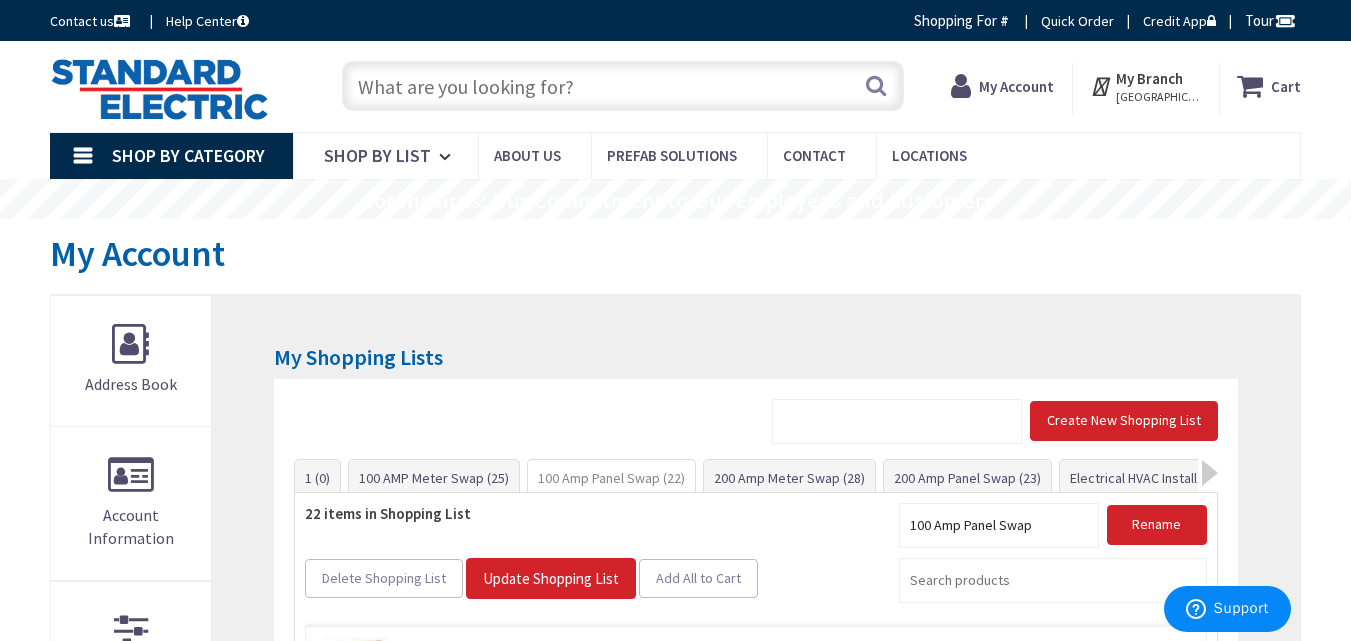 click at bounding box center (623, 86) 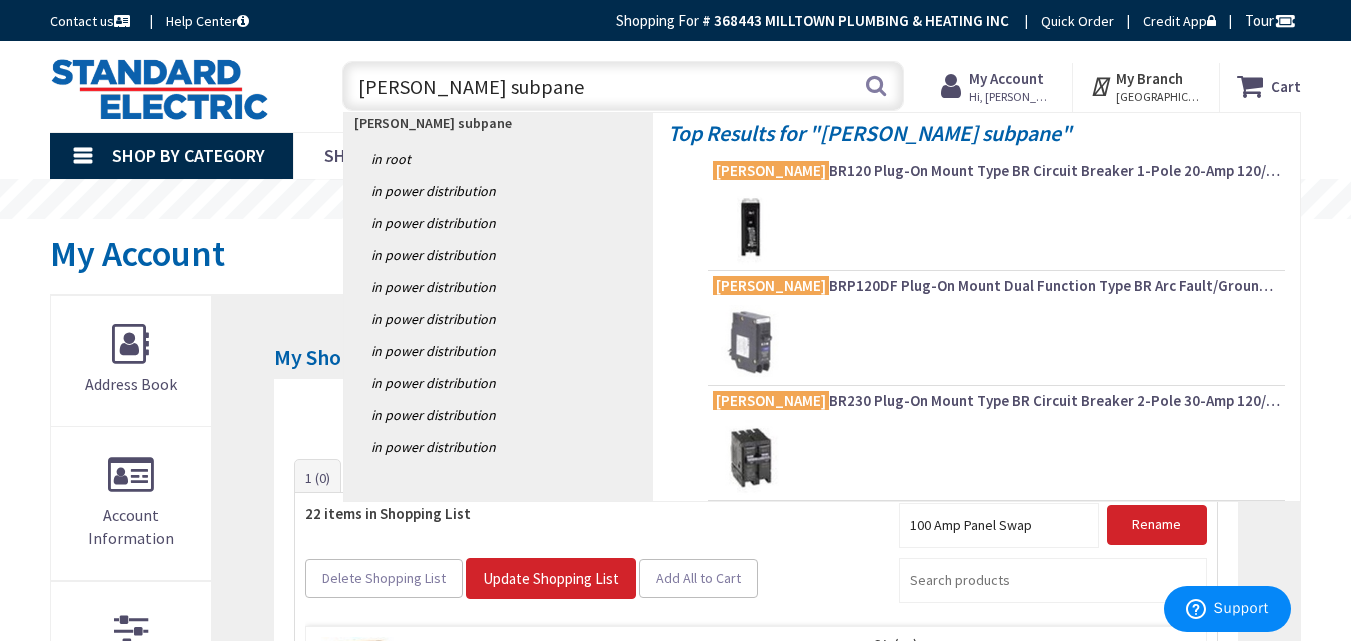 type on "eaton subpanel" 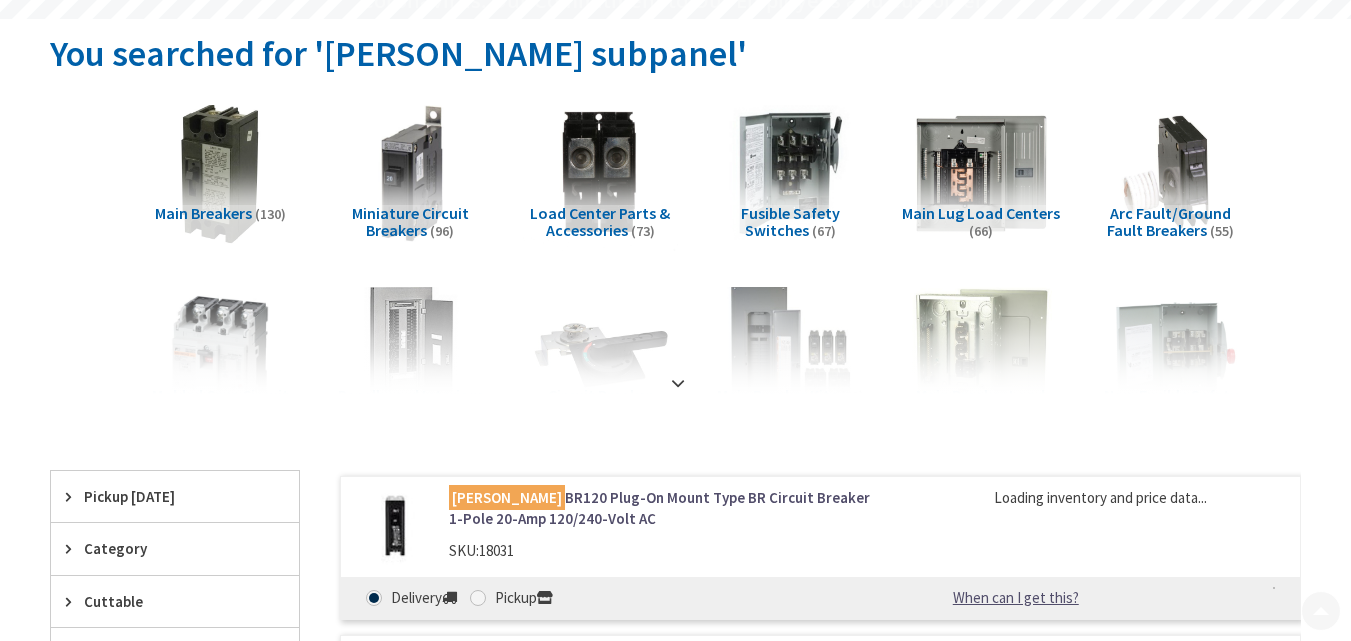 scroll, scrollTop: 0, scrollLeft: 0, axis: both 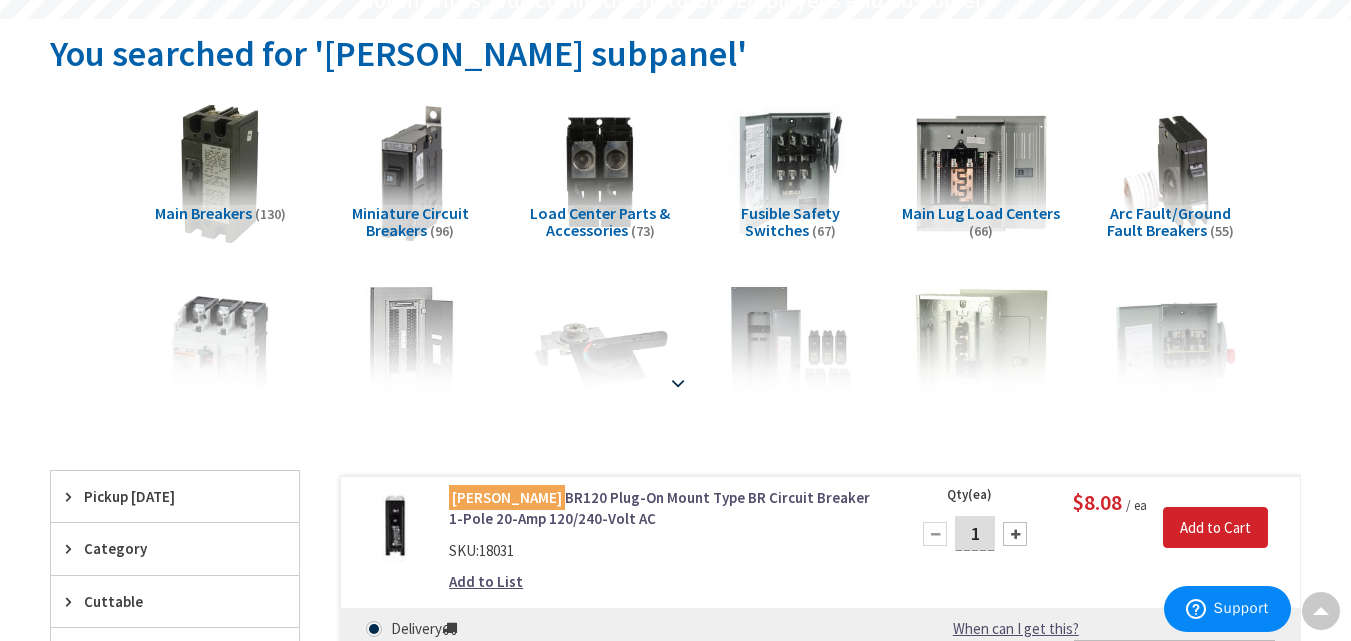 click at bounding box center (678, 383) 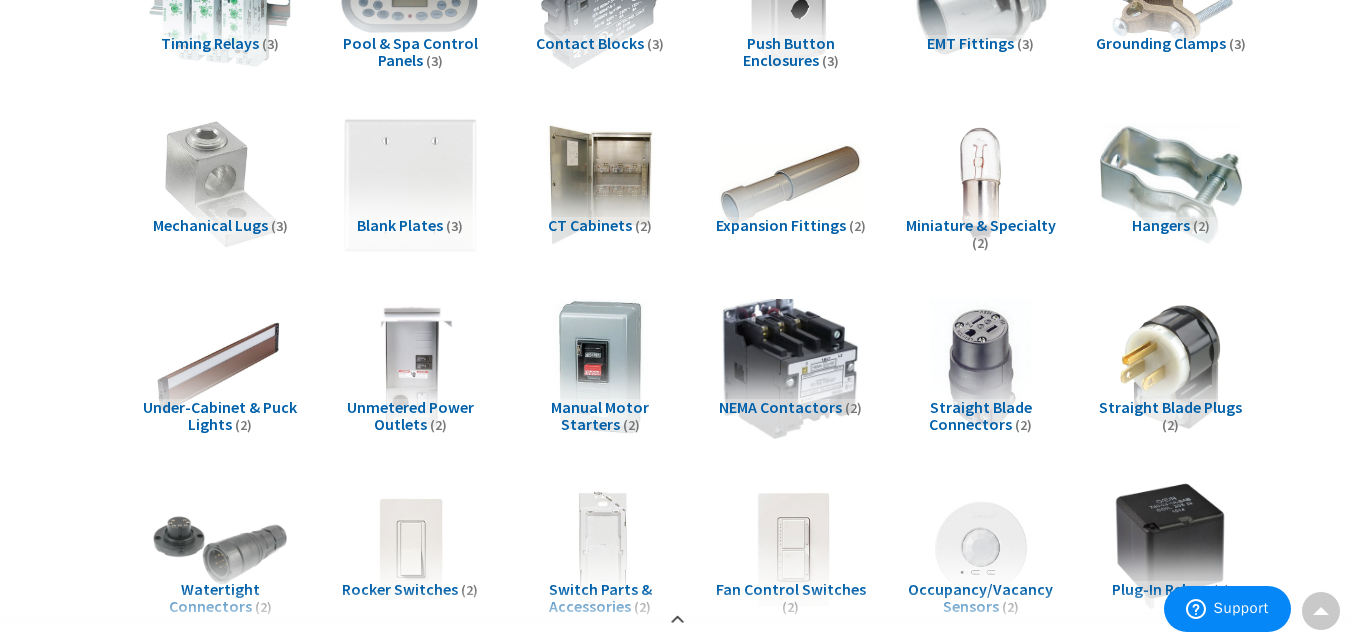 scroll, scrollTop: 2000, scrollLeft: 0, axis: vertical 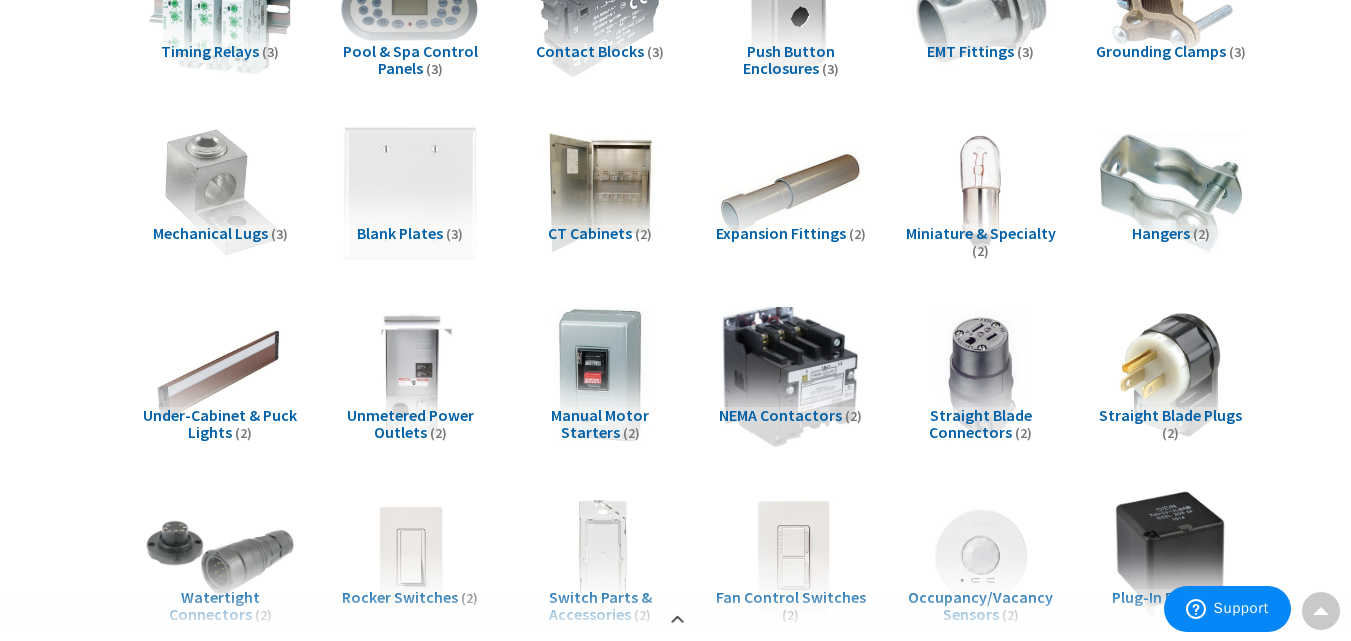 click at bounding box center [220, 557] 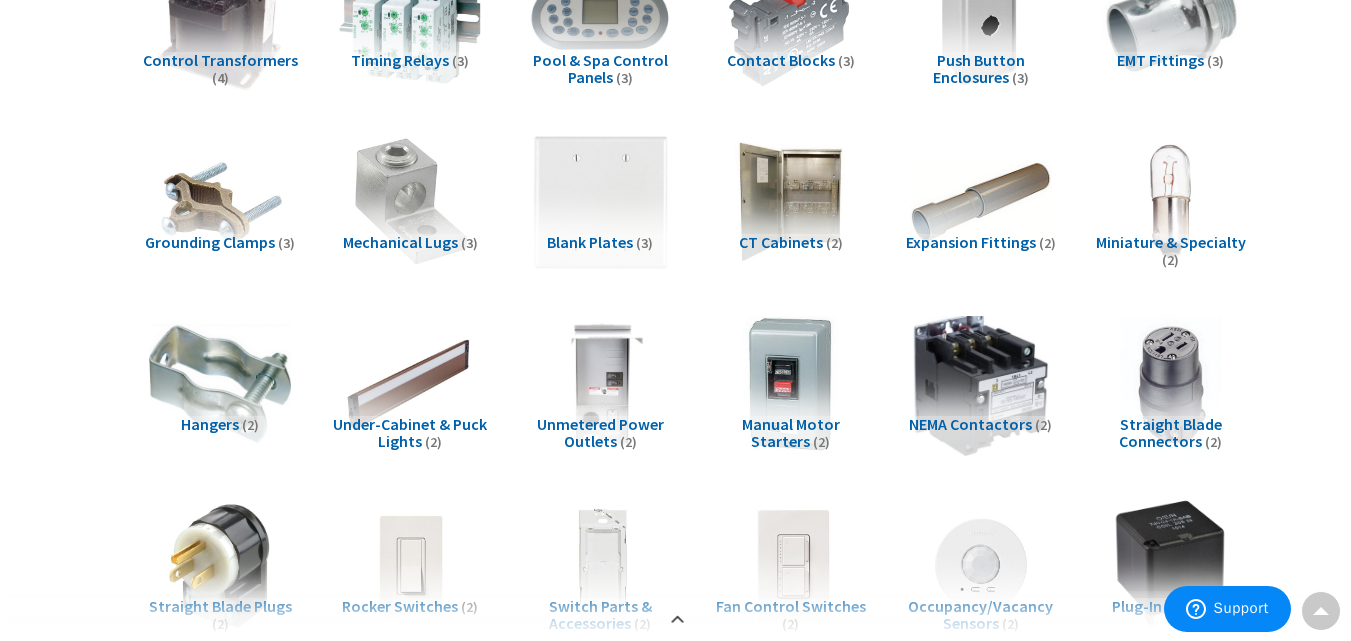 scroll, scrollTop: 2038, scrollLeft: 0, axis: vertical 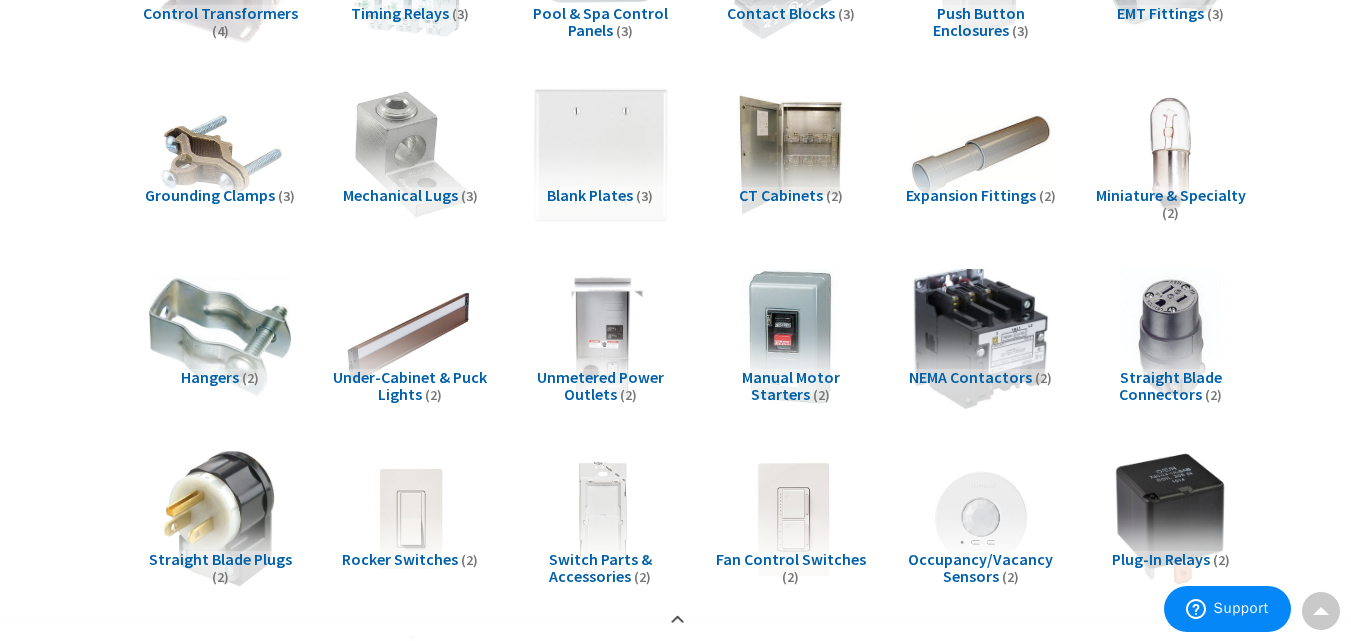 click at bounding box center (220, 519) 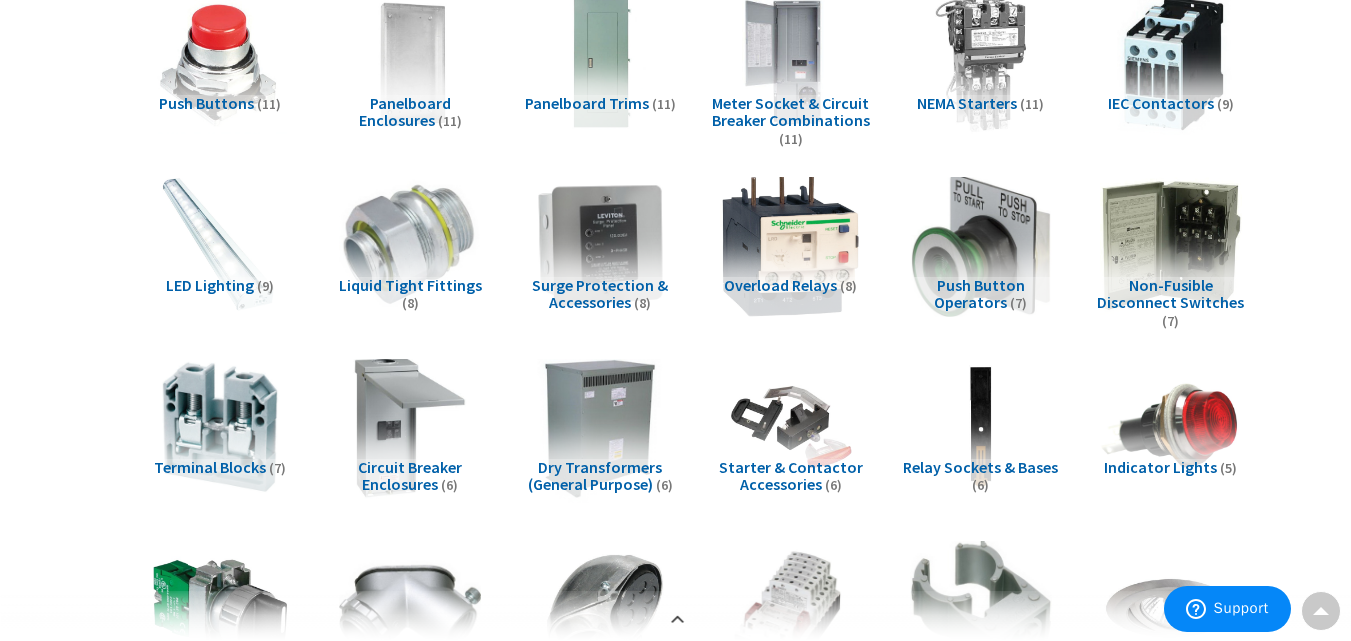 scroll, scrollTop: 0, scrollLeft: 0, axis: both 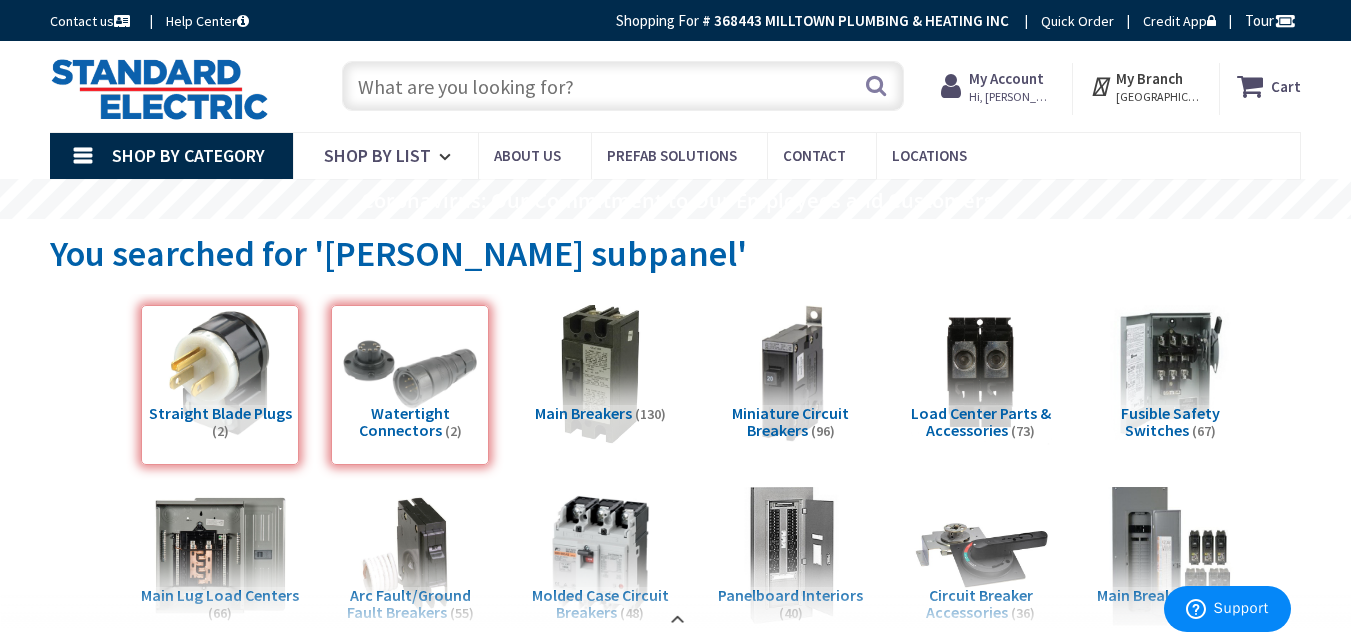 click at bounding box center [623, 86] 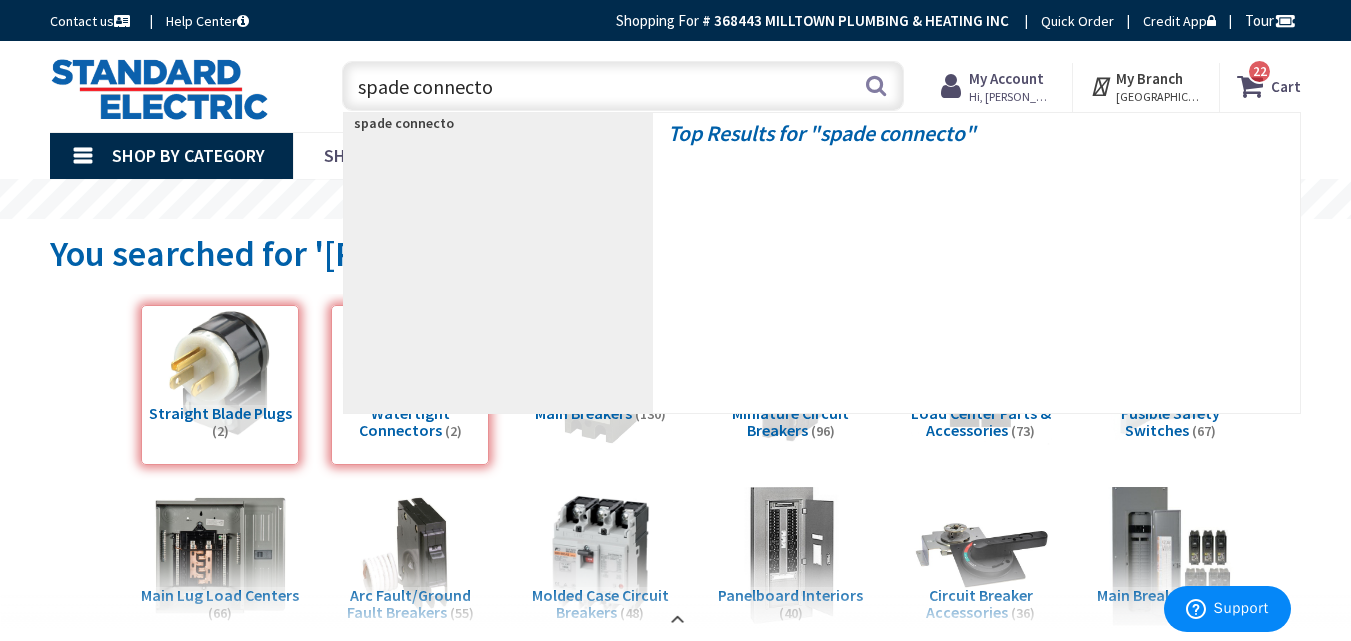 scroll, scrollTop: 0, scrollLeft: 0, axis: both 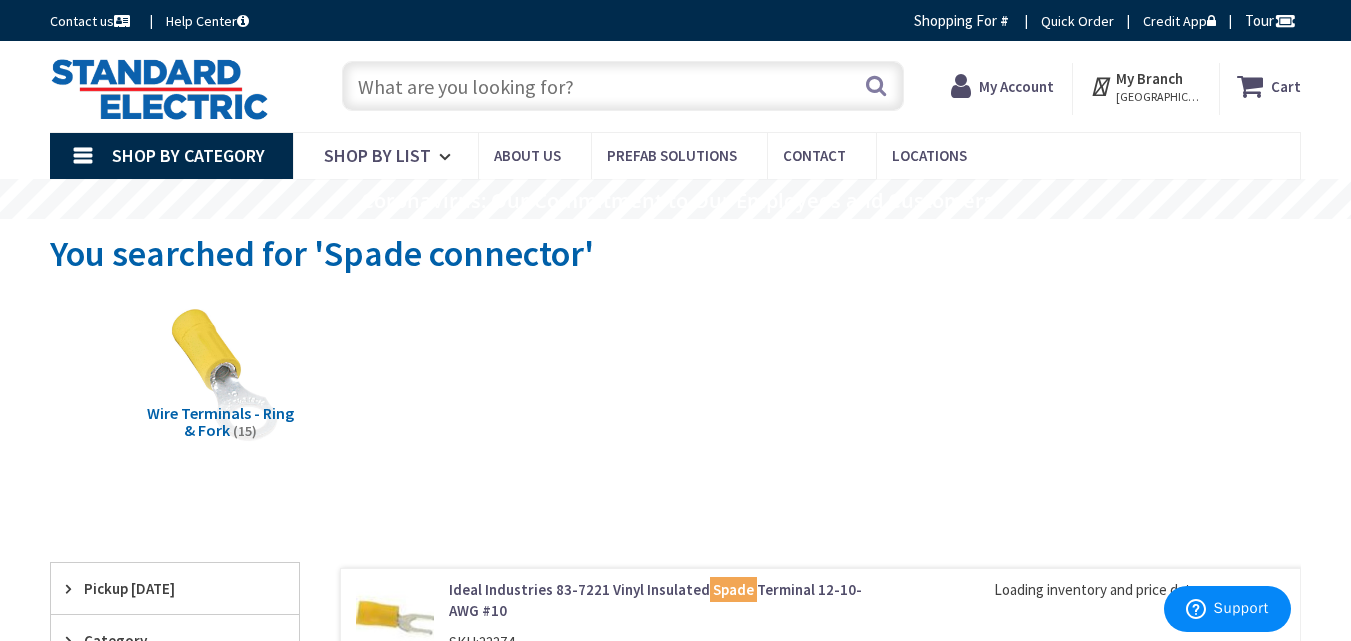 click at bounding box center (623, 86) 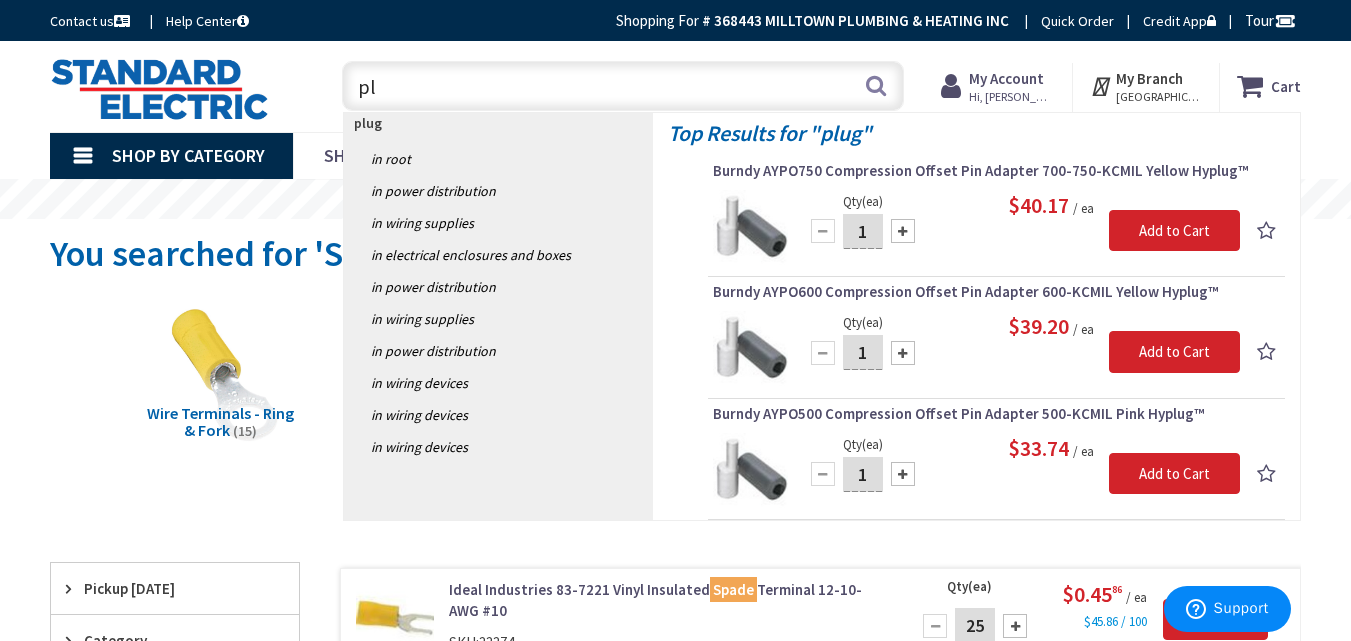 type on "p" 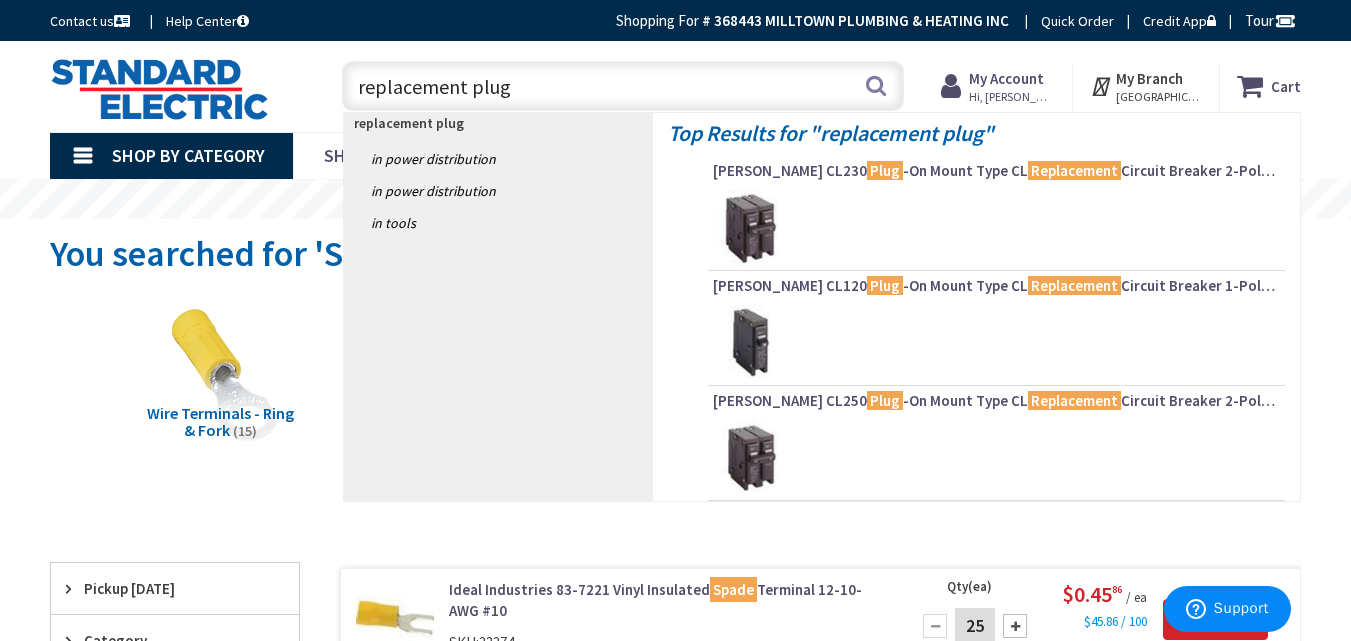 type on "replacement plug" 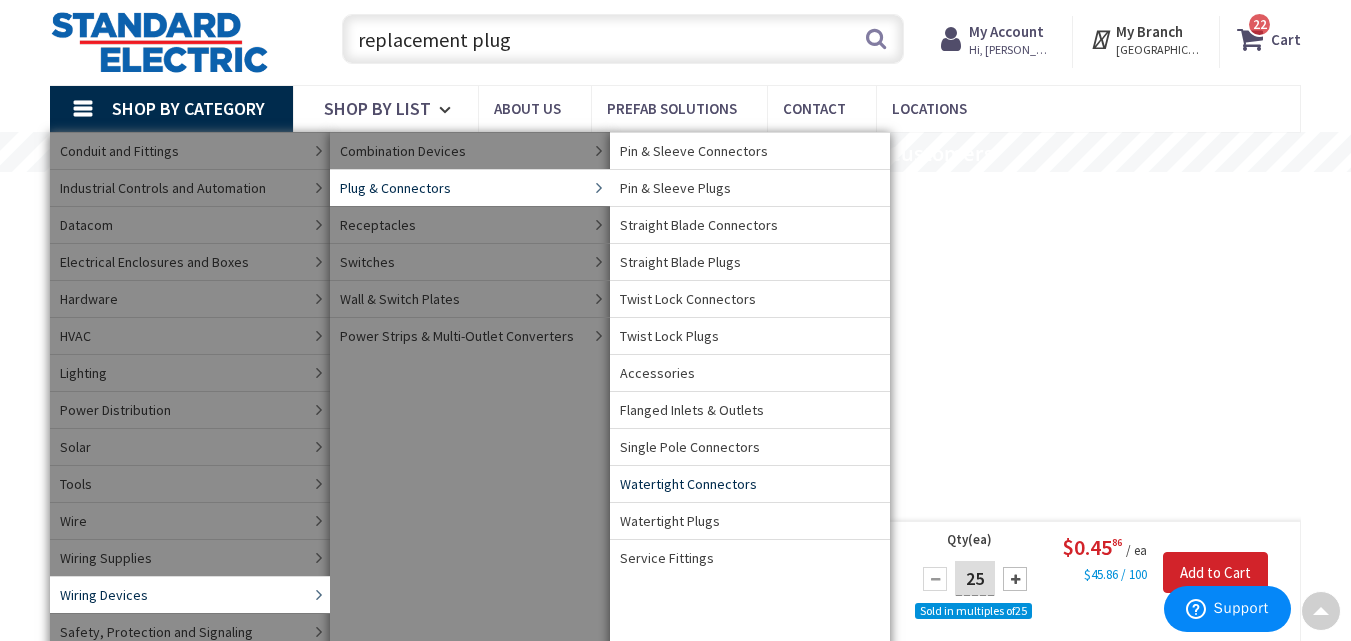 scroll, scrollTop: 0, scrollLeft: 0, axis: both 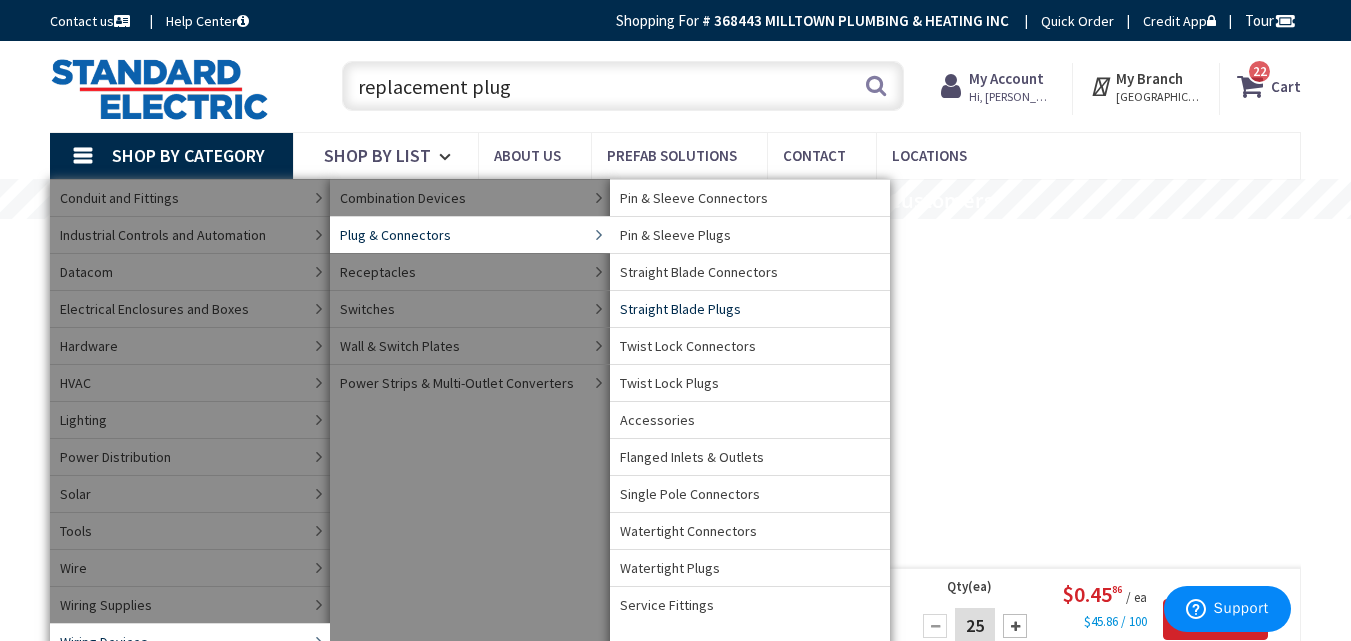 click on "Straight Blade Plugs" at bounding box center [680, 309] 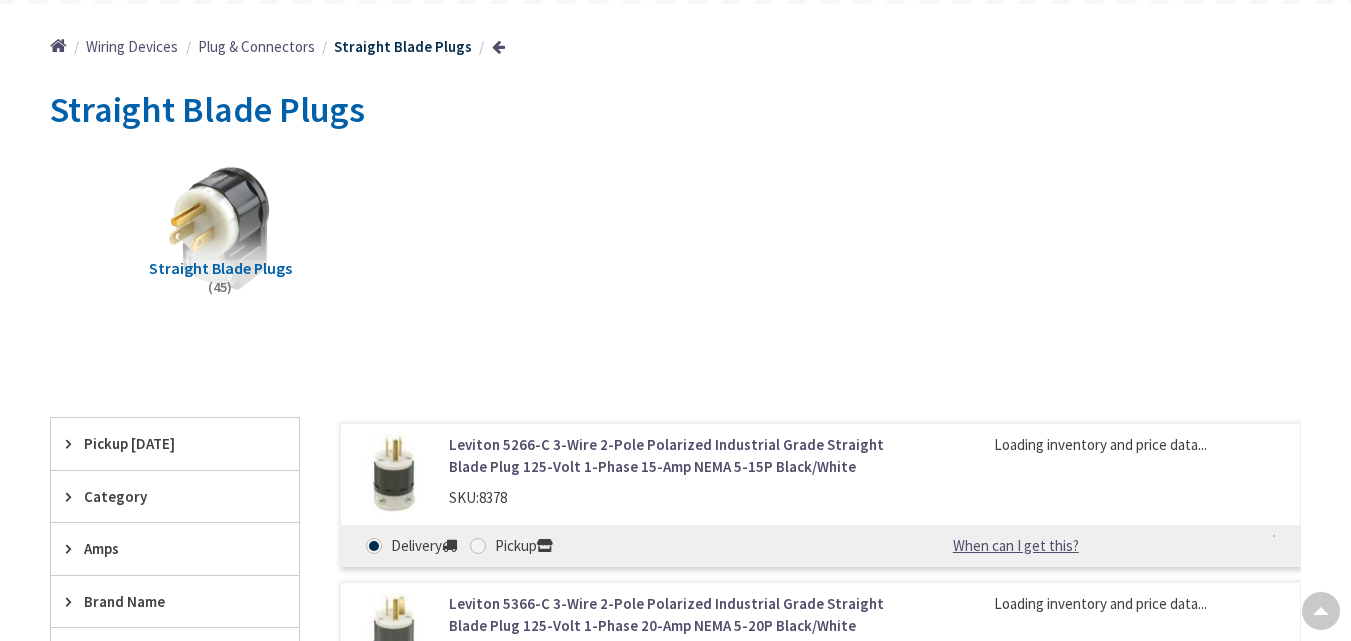 scroll, scrollTop: 400, scrollLeft: 0, axis: vertical 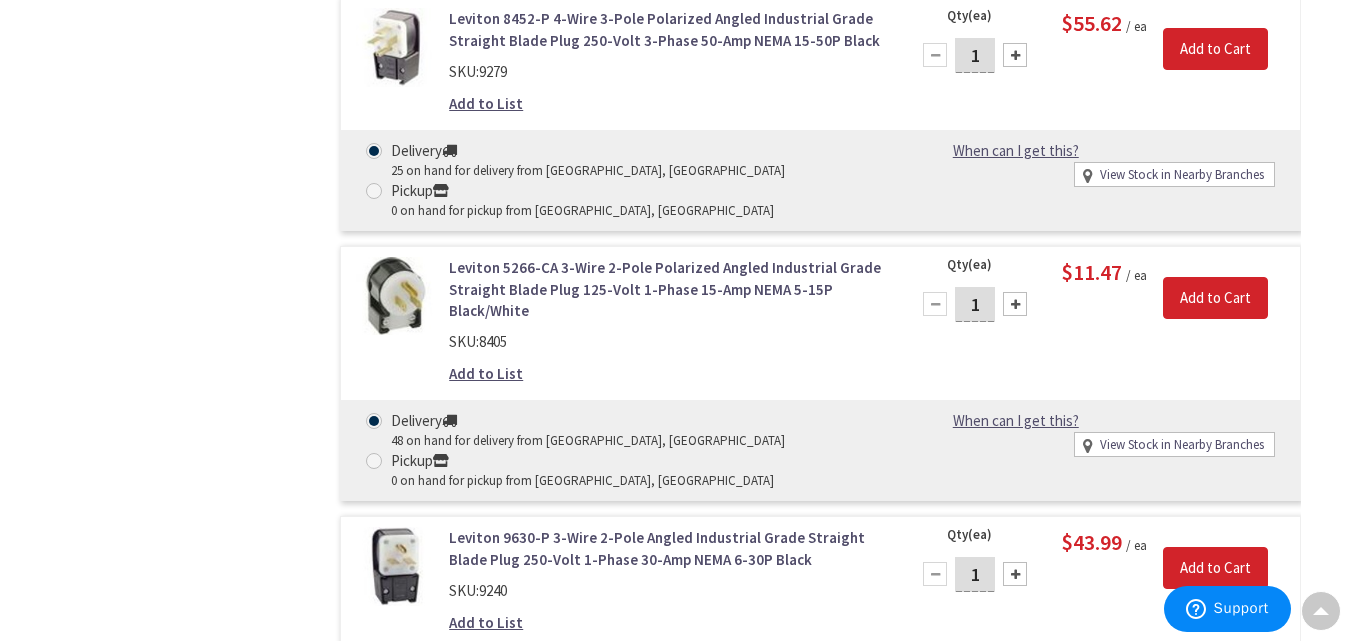 click on "Filters
45 items
Pickup [DATE]
[GEOGRAPHIC_DATA], [GEOGRAPHIC_DATA] (0 mi)   (3)   [GEOGRAPHIC_DATA], [GEOGRAPHIC_DATA] (10.63 mi)   (5)   [PERSON_NAME], [GEOGRAPHIC_DATA] (13.3 mi)   (5)   [GEOGRAPHIC_DATA], [GEOGRAPHIC_DATA] (16.52 mi)   (4)   [GEOGRAPHIC_DATA], [GEOGRAPHIC_DATA] (18.1 mi)   (3)   [GEOGRAPHIC_DATA], [GEOGRAPHIC_DATA] (22.39 mi)   (3)   [GEOGRAPHIC_DATA], [GEOGRAPHIC_DATA] (22.71 mi)   (5)   [GEOGRAPHIC_DATA], [GEOGRAPHIC_DATA] (23.85 mi)   (8)   [GEOGRAPHIC_DATA], [GEOGRAPHIC_DATA] (33.98 mi)   (7)   [GEOGRAPHIC_DATA], [GEOGRAPHIC_DATA] (37.5 mi)   (19)
close
Pickup [DATE]
Category
Straight Blade Plugs   (45) Show more
close
Reset Category
Category
AC Amps
close AC Amps" at bounding box center [175, 635] 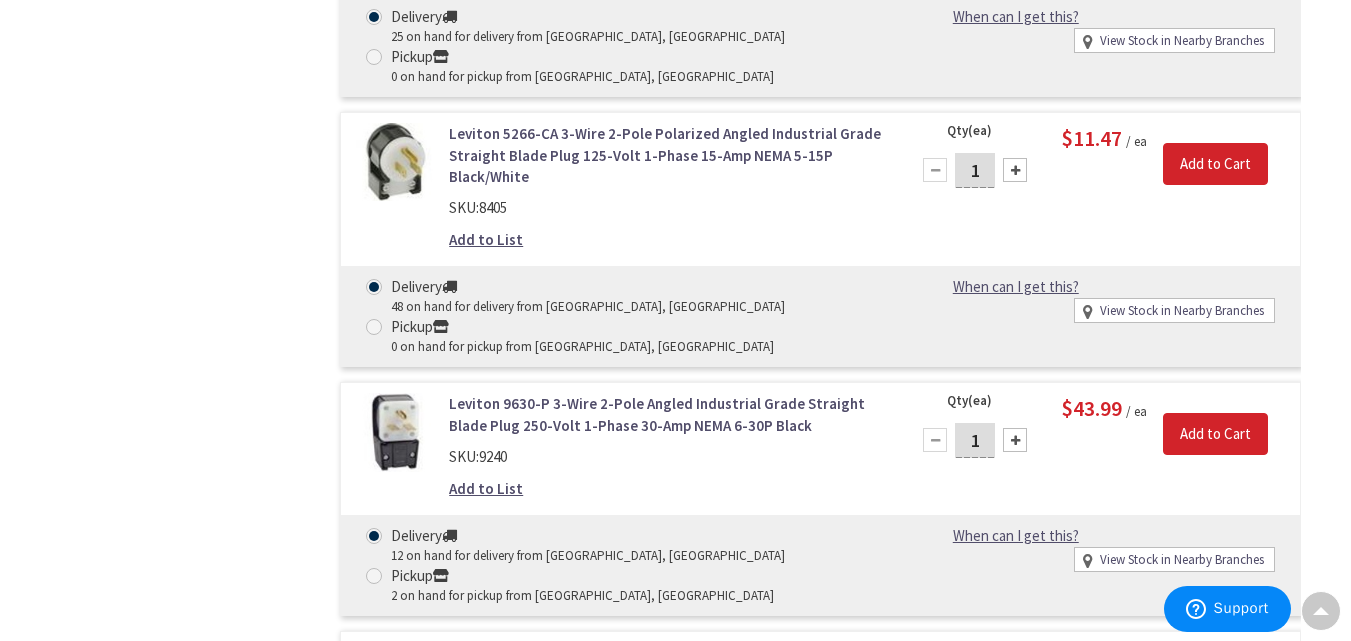 scroll, scrollTop: 2085, scrollLeft: 0, axis: vertical 